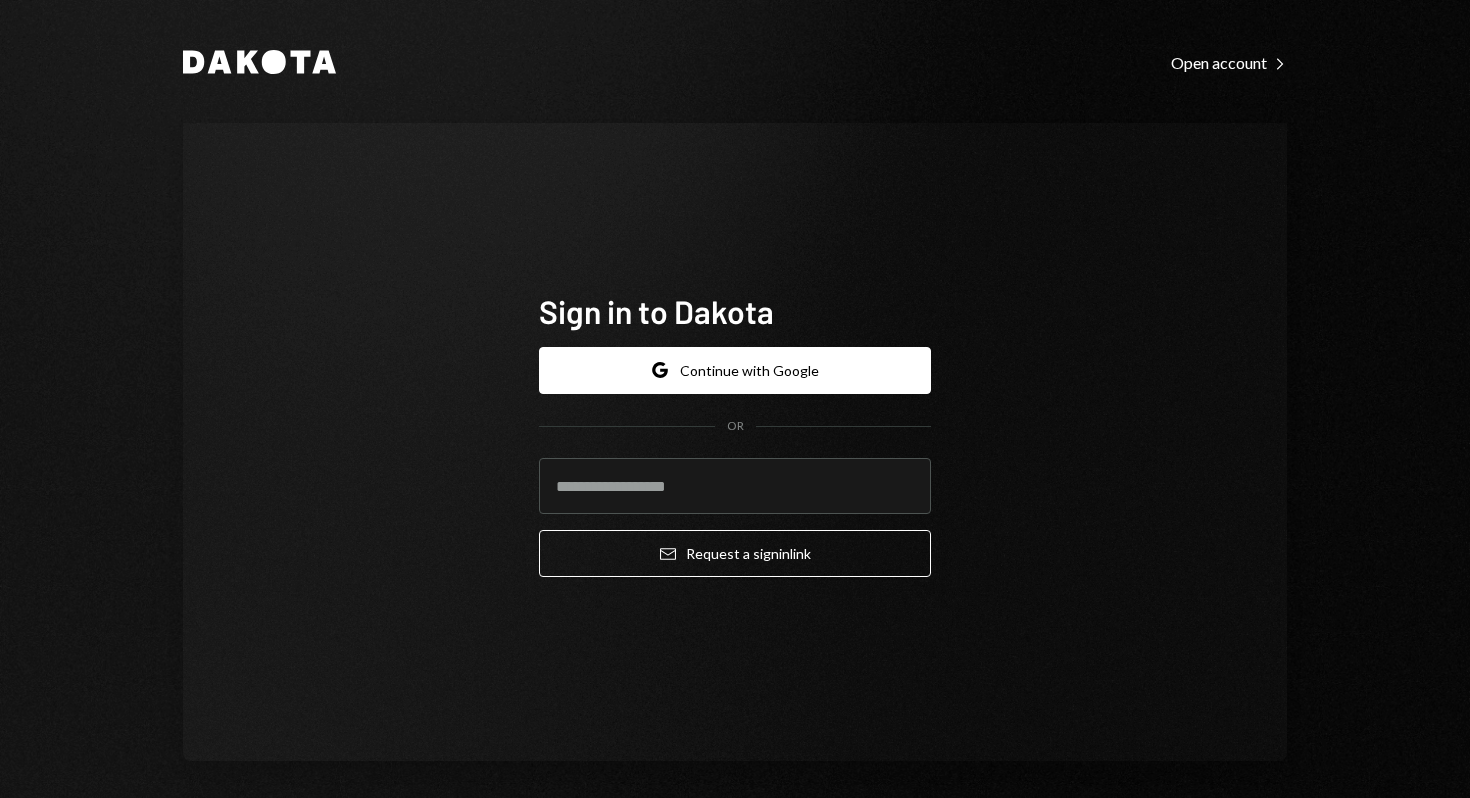 scroll, scrollTop: 0, scrollLeft: 0, axis: both 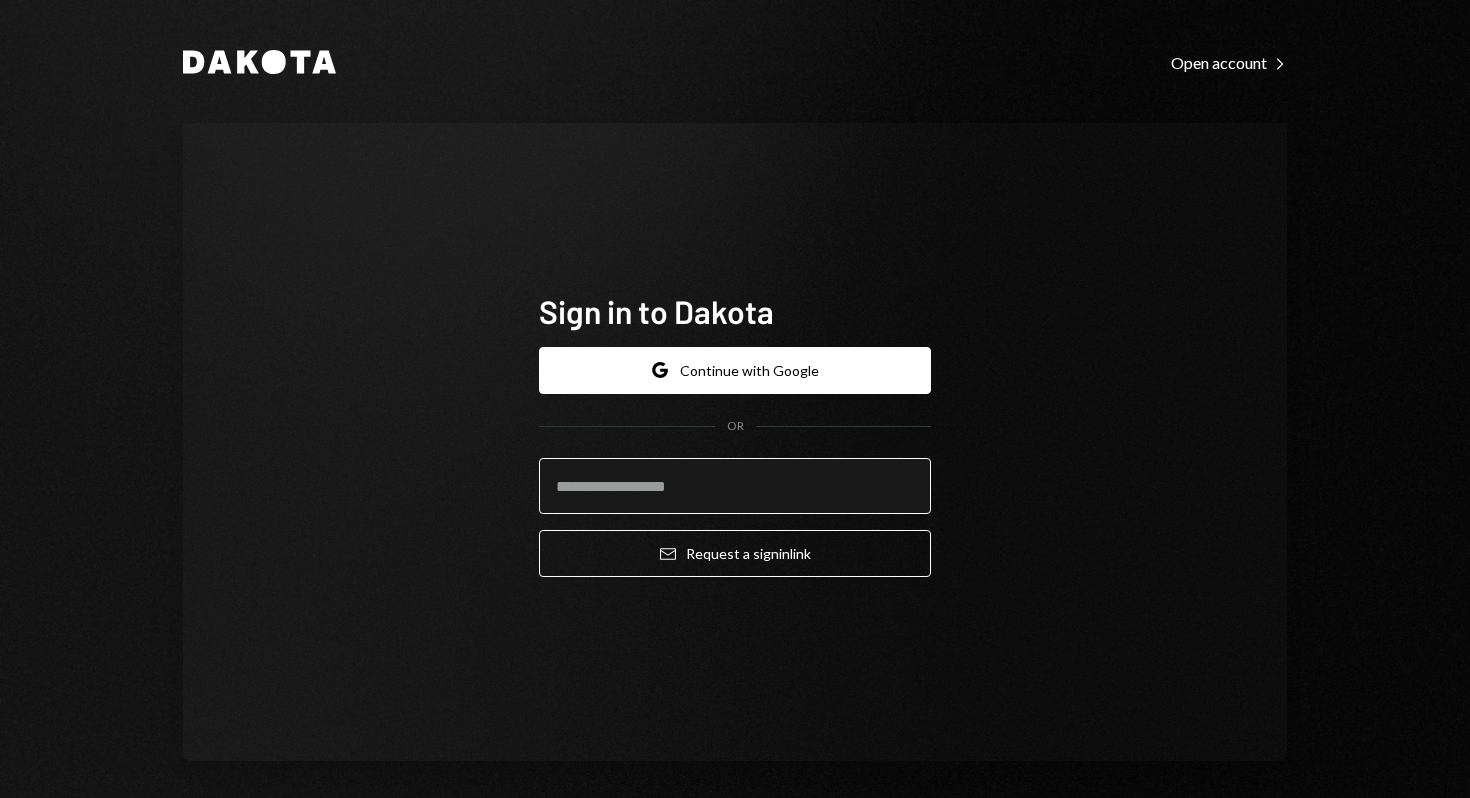 click at bounding box center [735, 486] 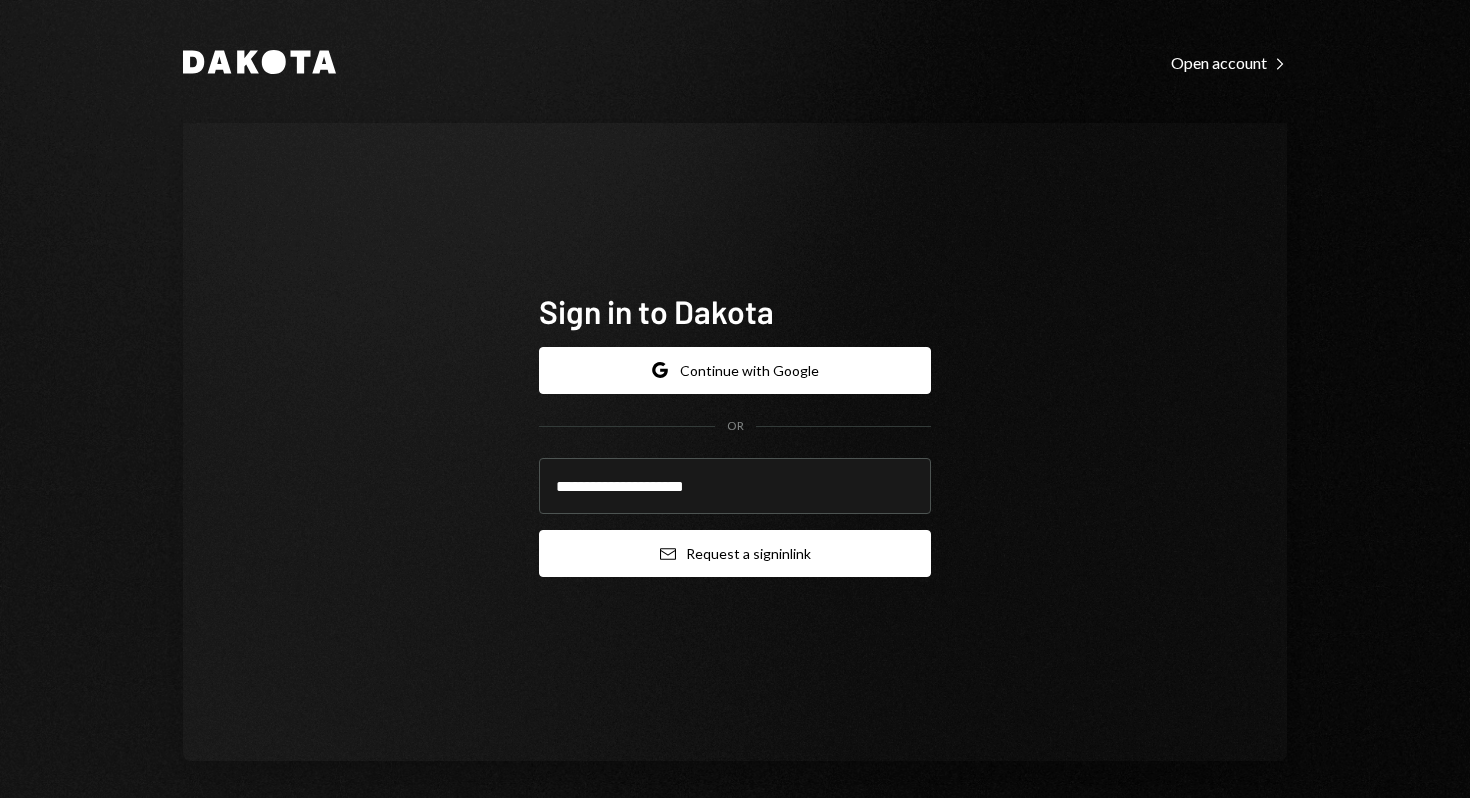 type on "**********" 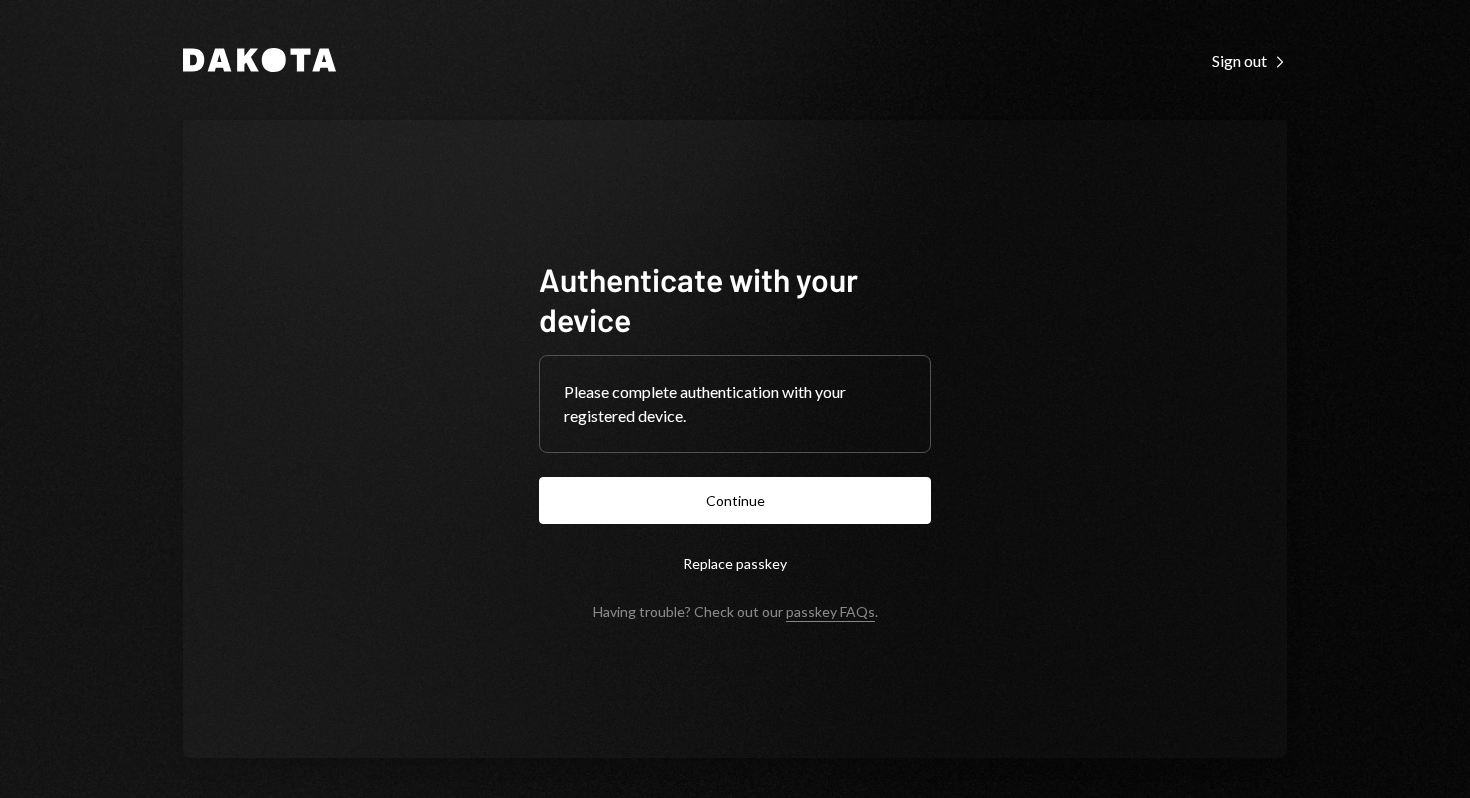 scroll, scrollTop: 0, scrollLeft: 0, axis: both 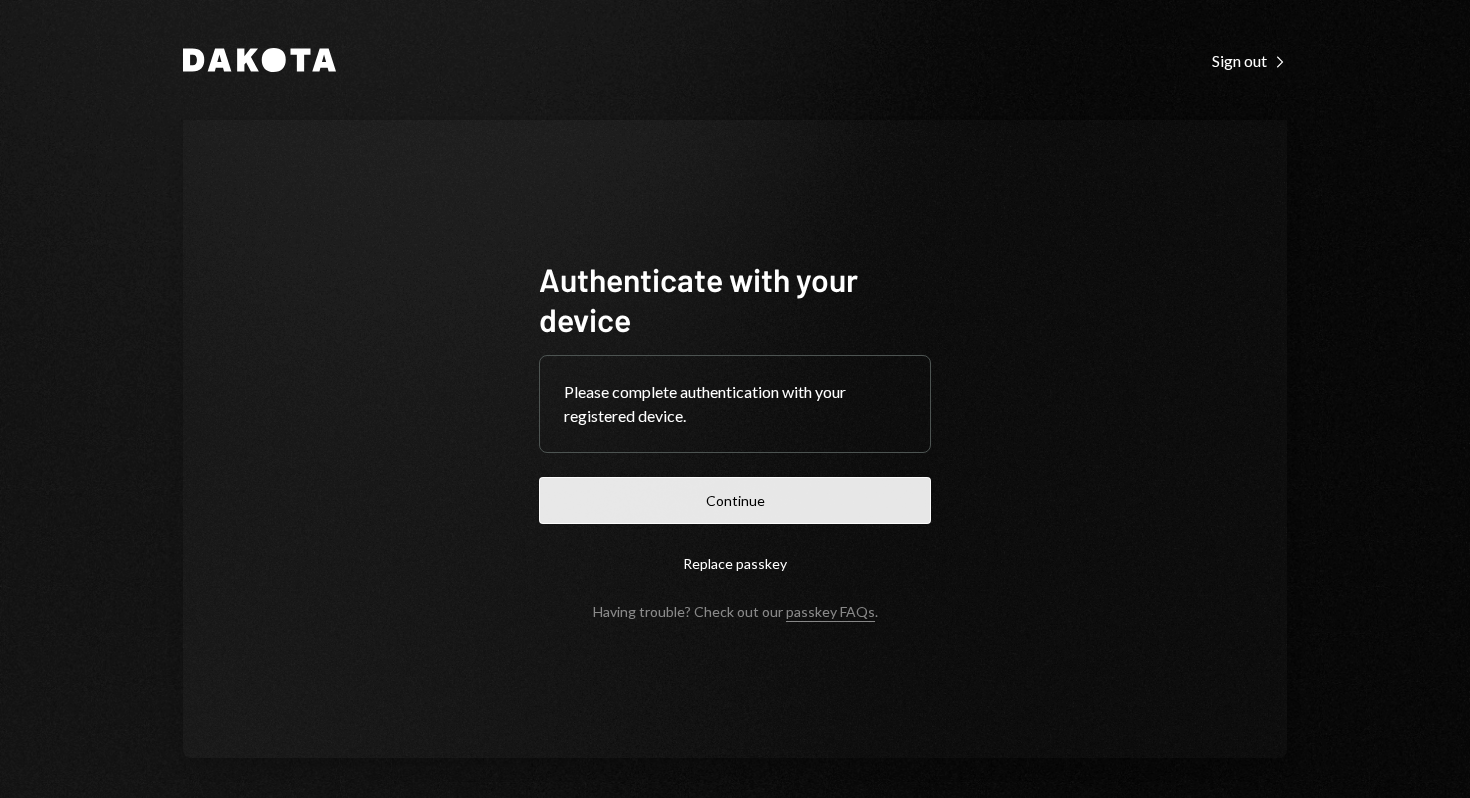 click on "Continue" at bounding box center [735, 500] 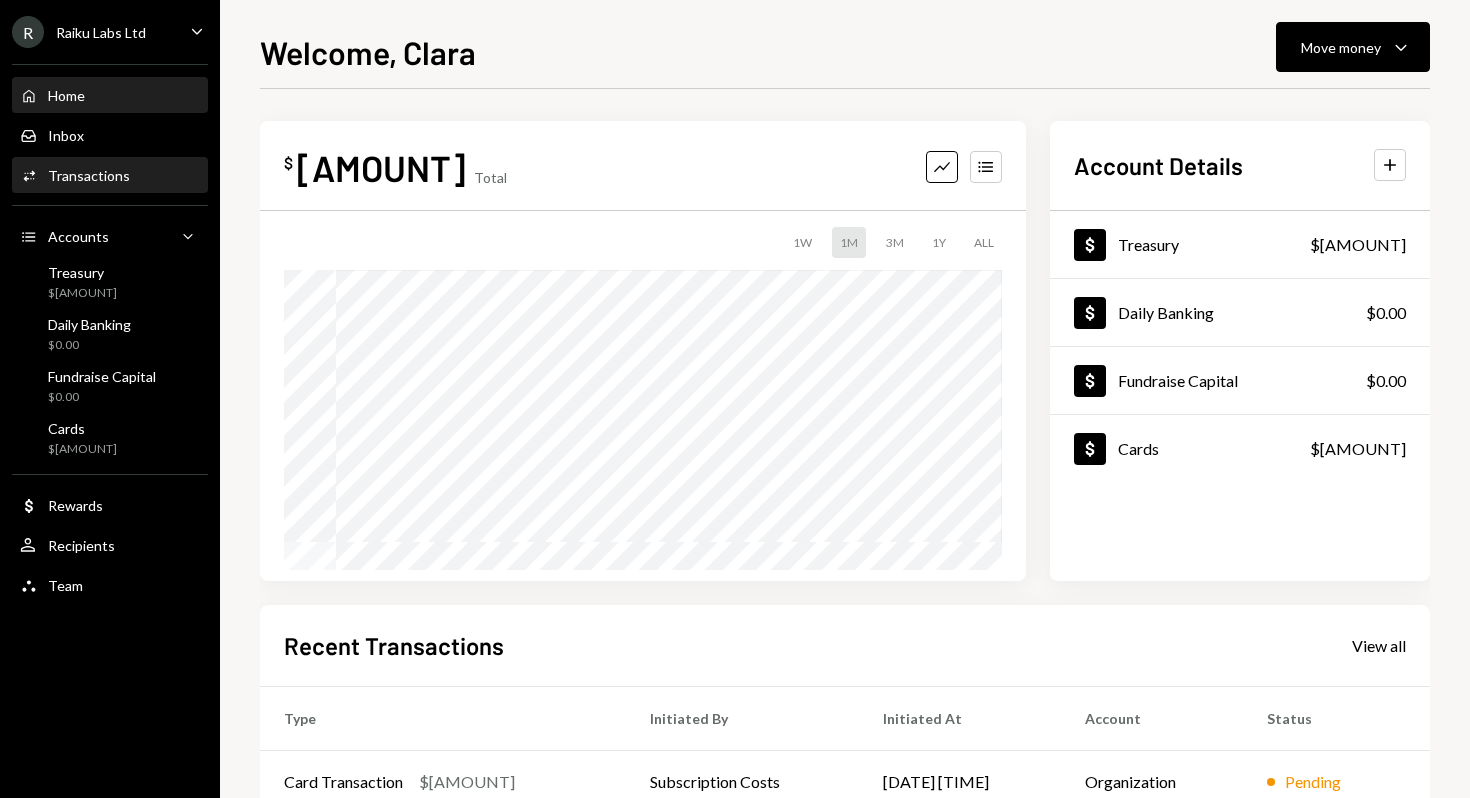 click on "Transactions" at bounding box center [89, 175] 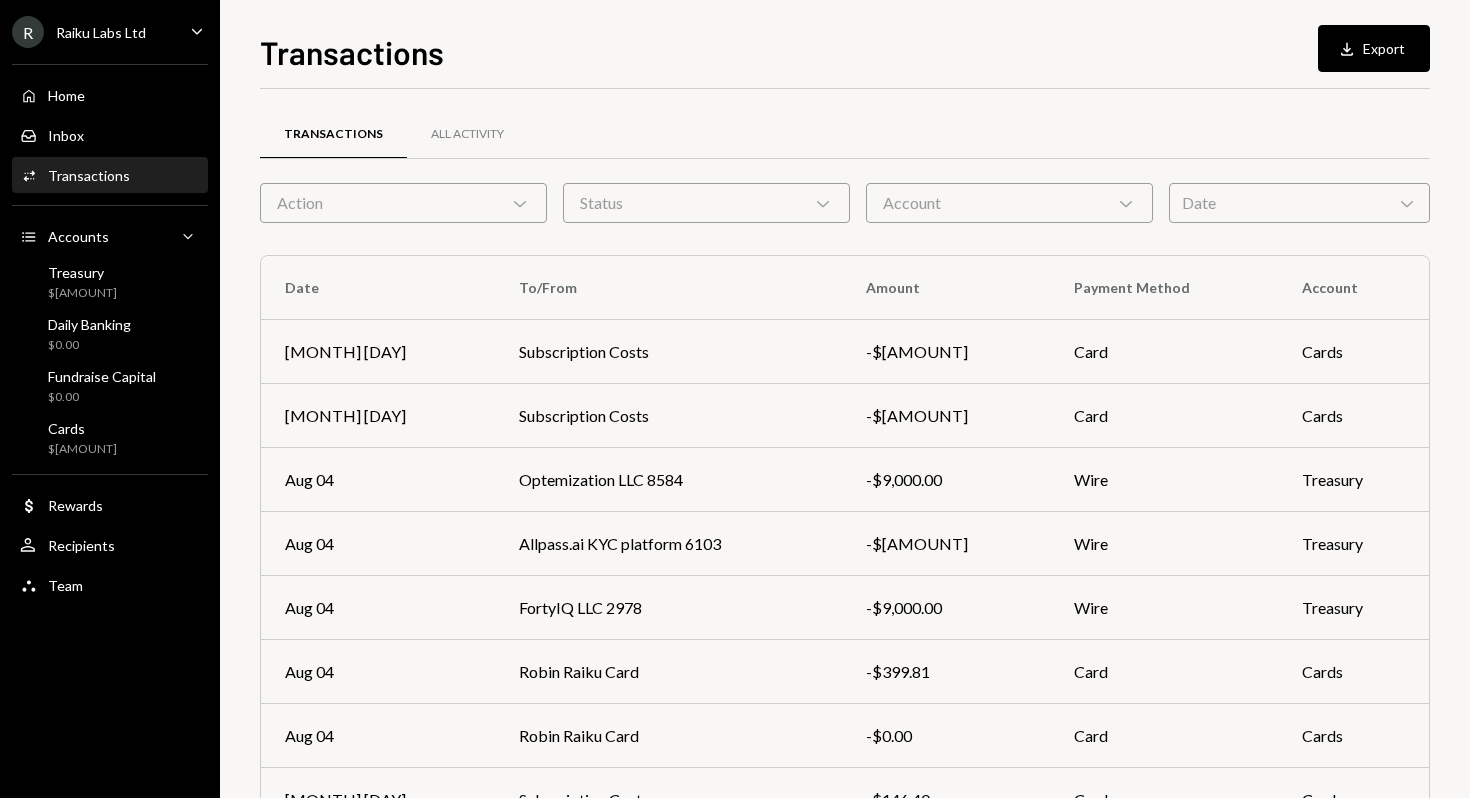 click on "Date Chevron Down" at bounding box center (1299, 203) 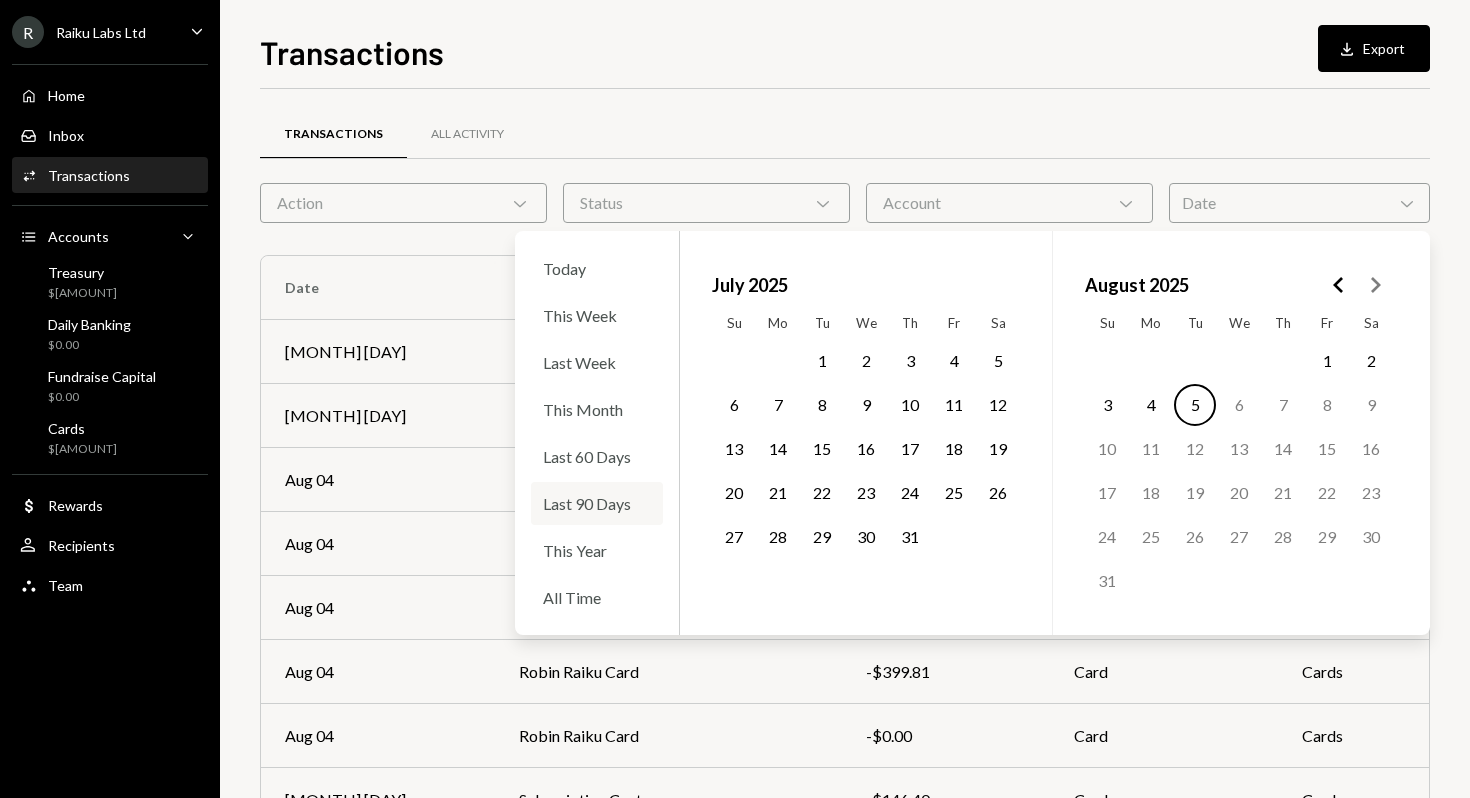 click on "Last 90 Days" at bounding box center [597, 503] 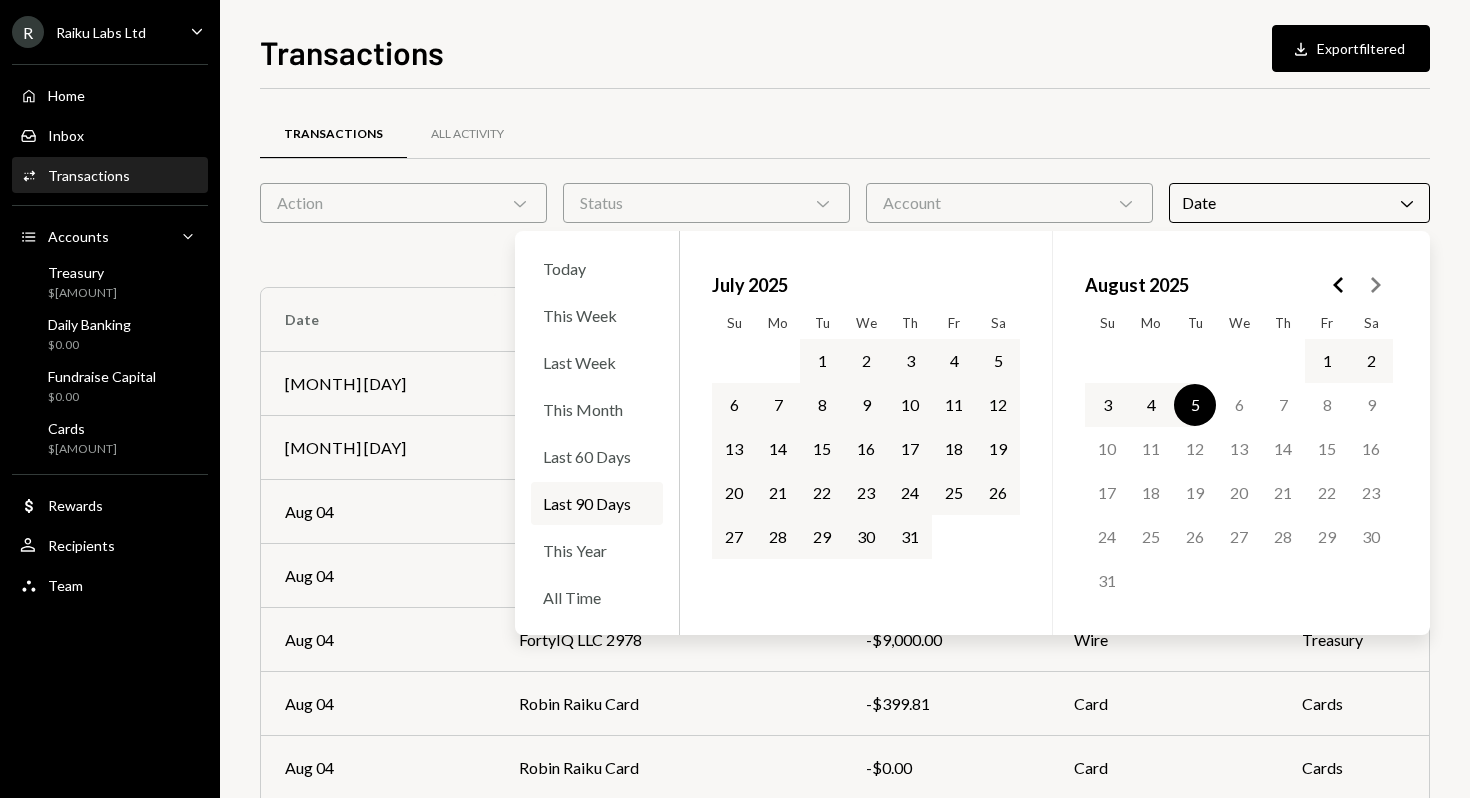 click 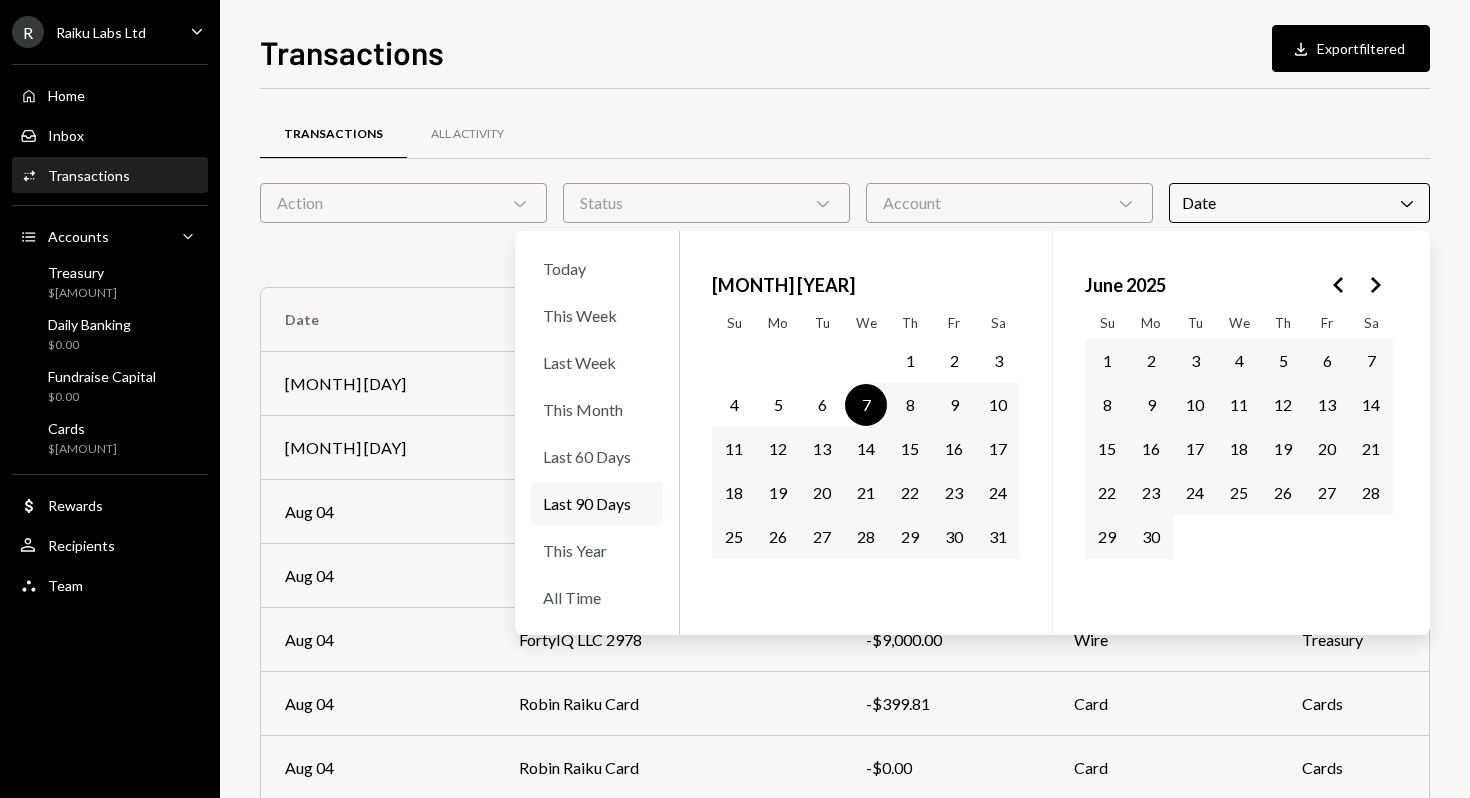 click 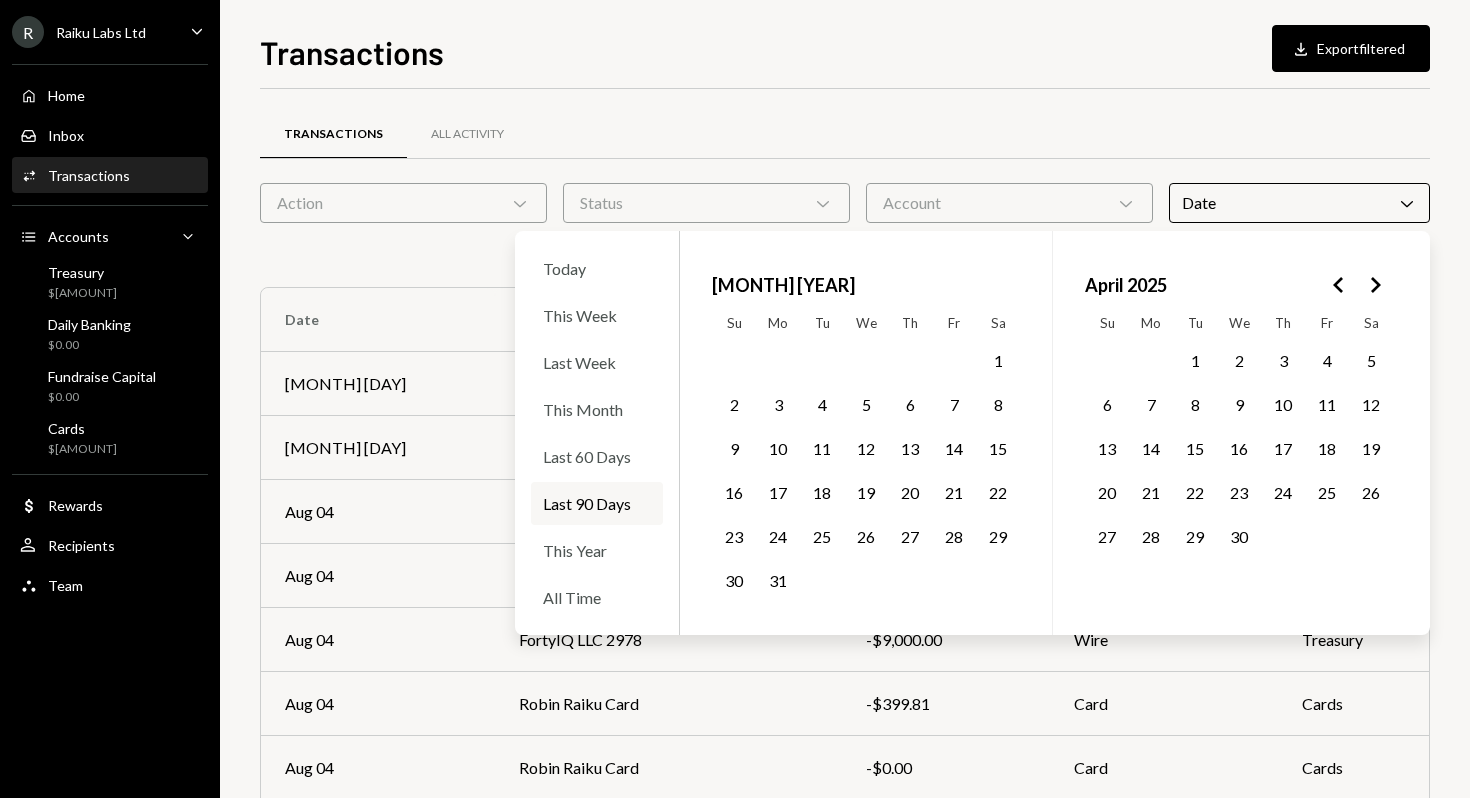click on "1" at bounding box center [1195, 361] 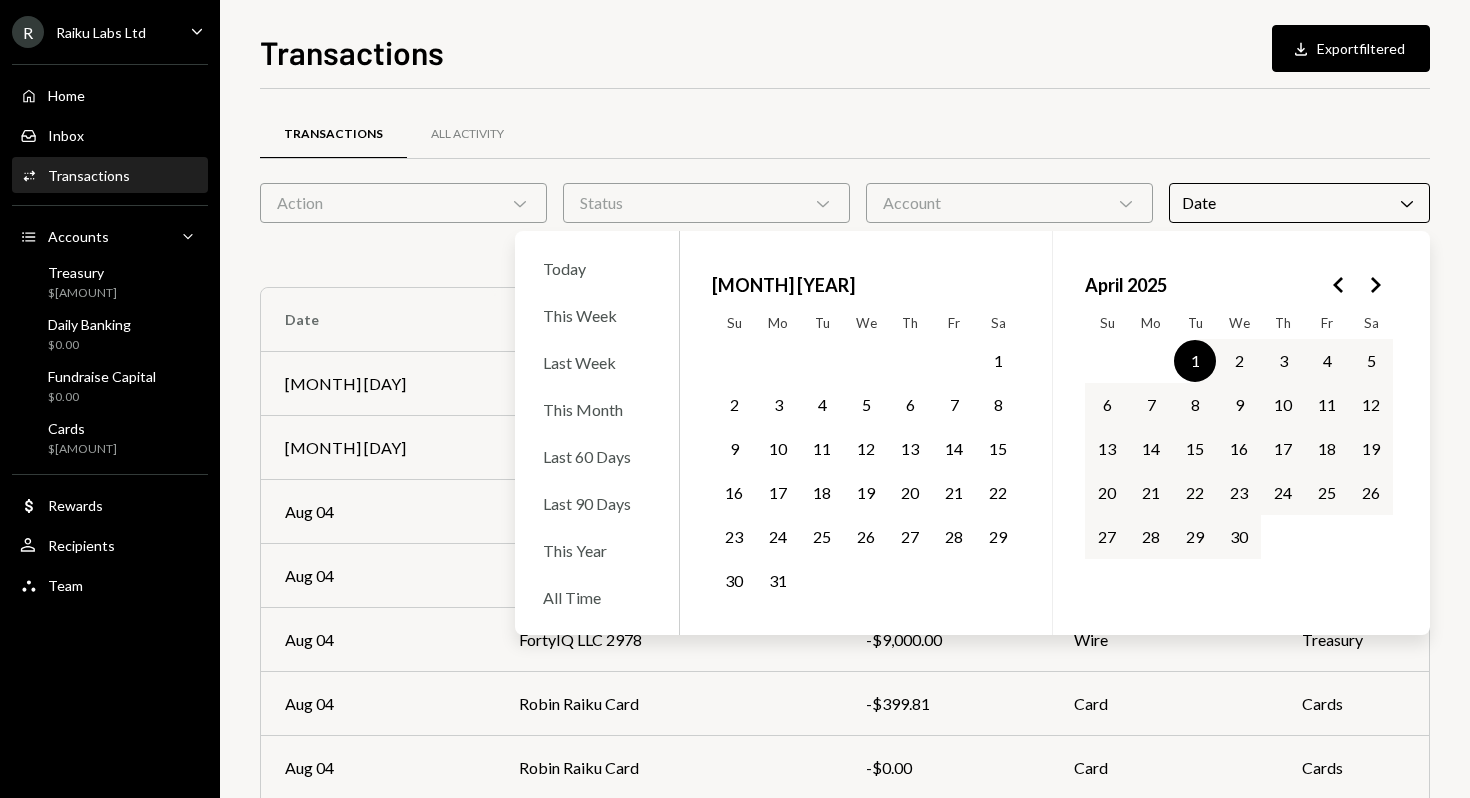 click 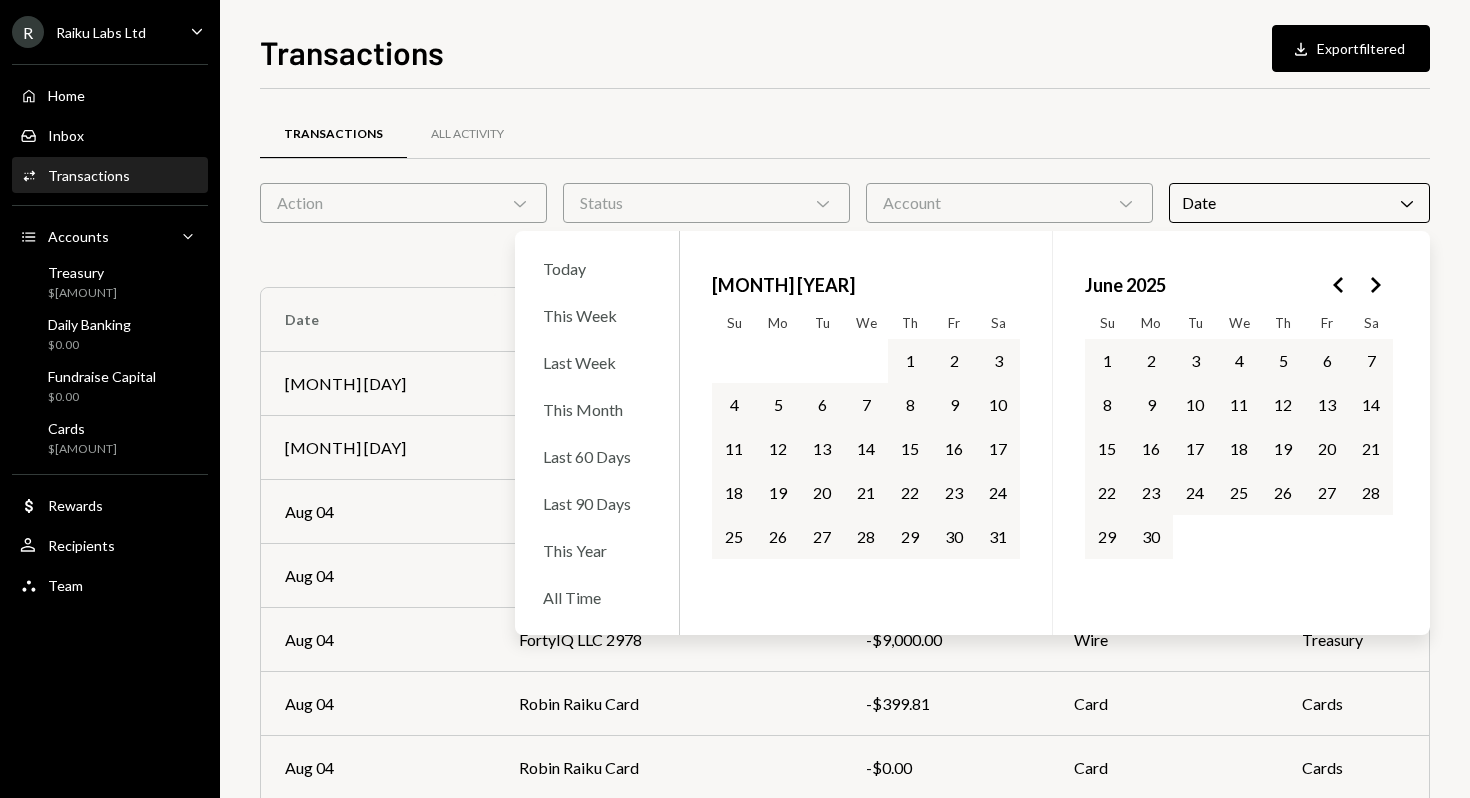 click 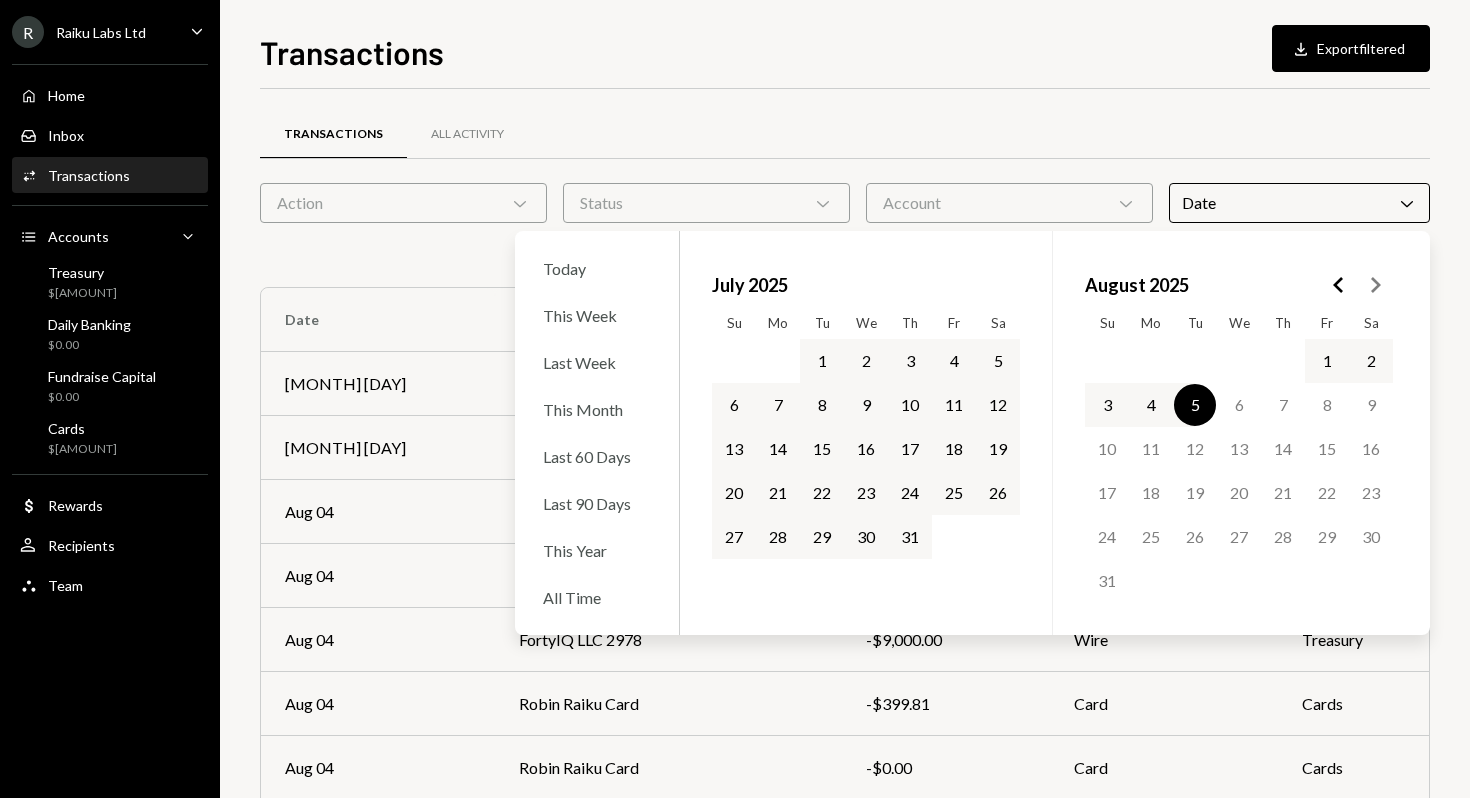 click on "31" at bounding box center (910, 537) 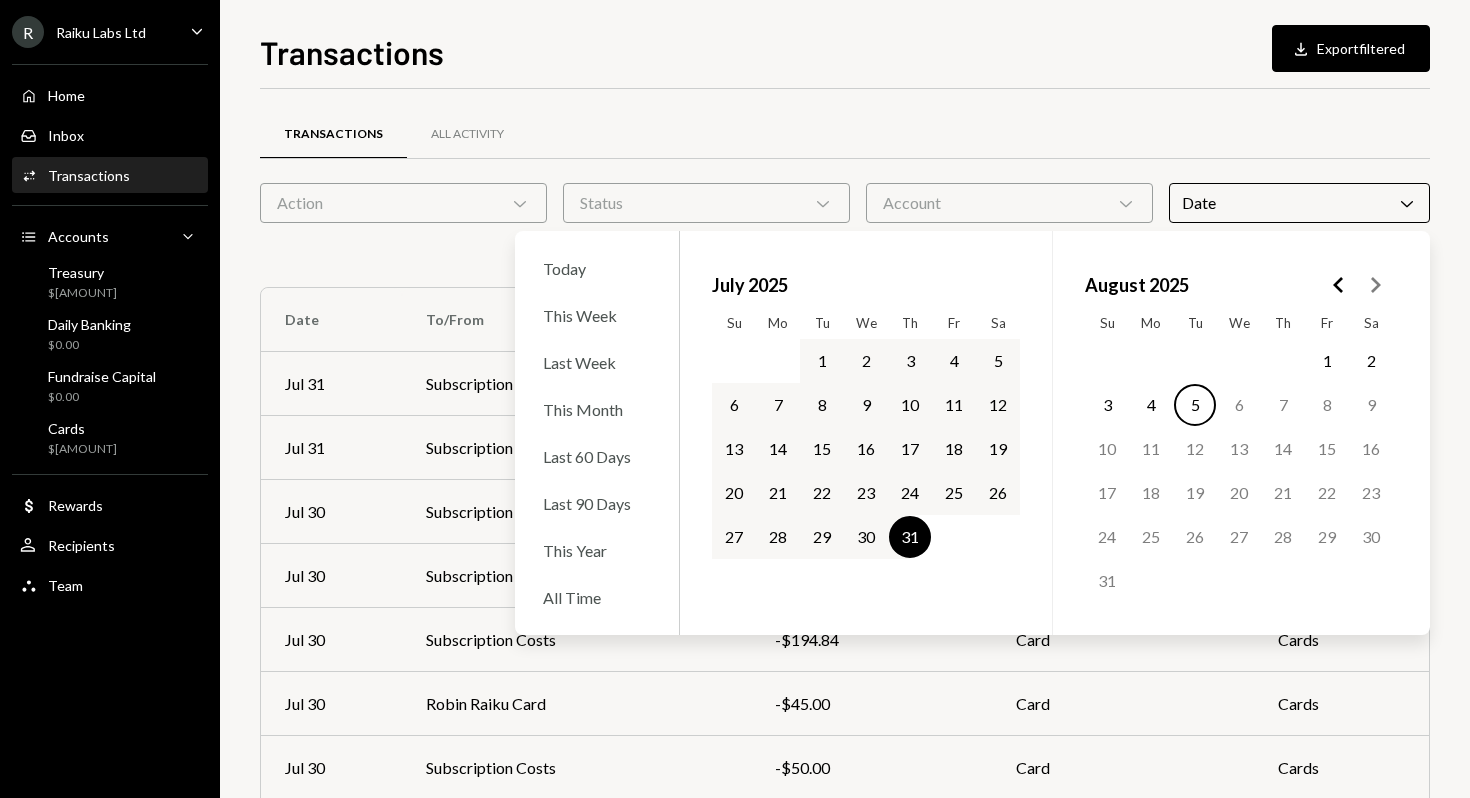 click on "Transactions All Activity" at bounding box center [845, 134] 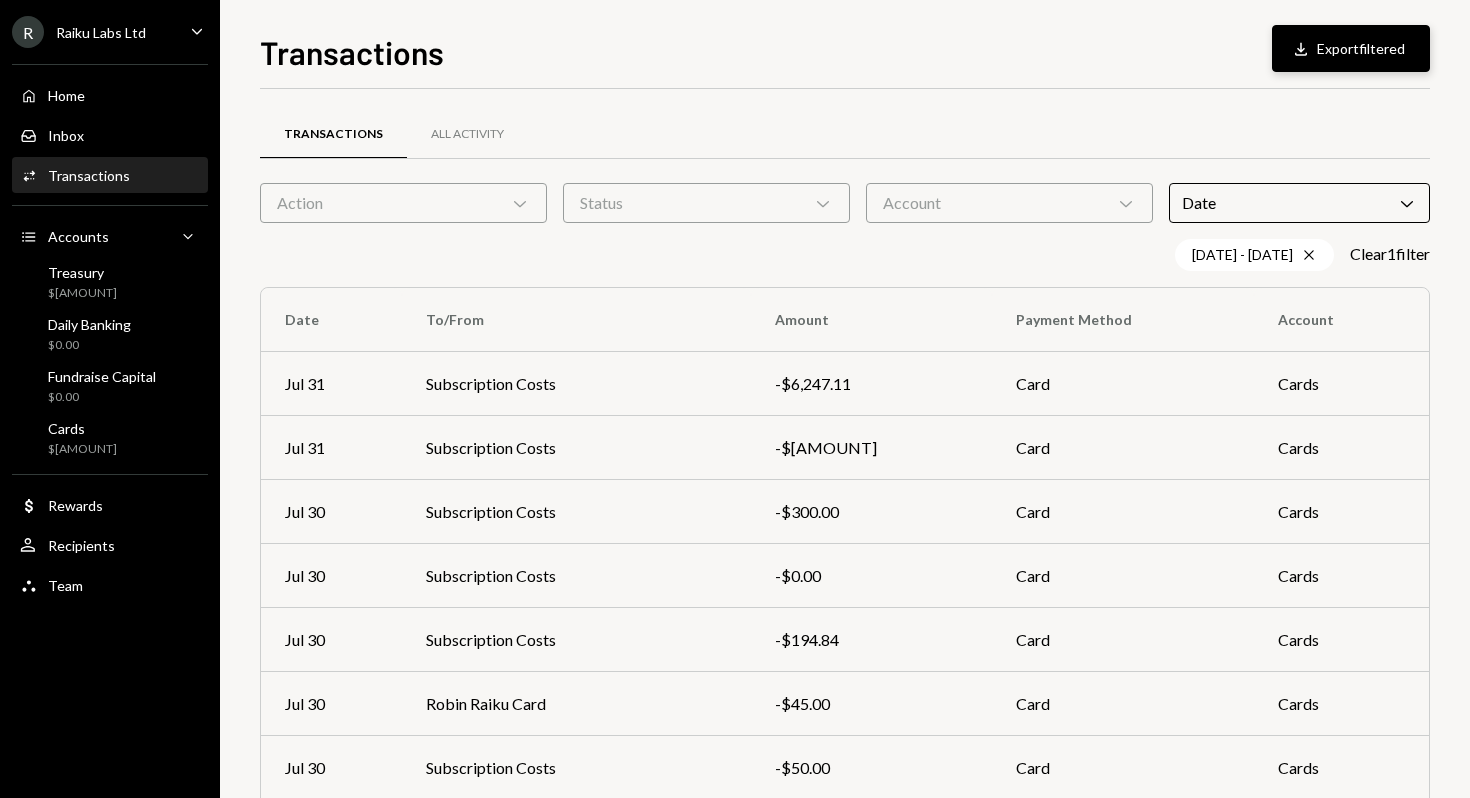 click on "Download Export  filtered" at bounding box center (1351, 48) 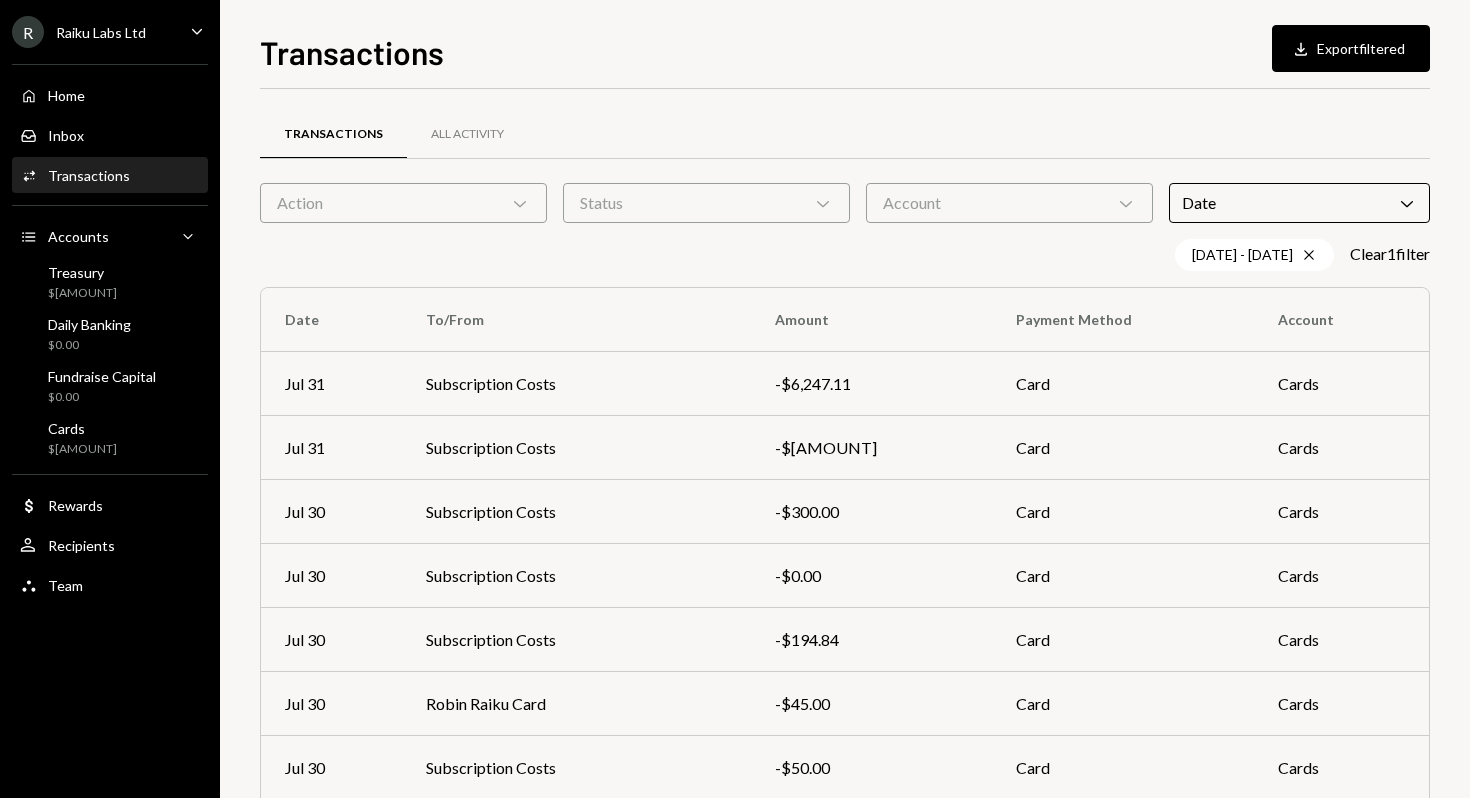 click on "R Raiku Labs Ltd Caret Down" at bounding box center [110, 32] 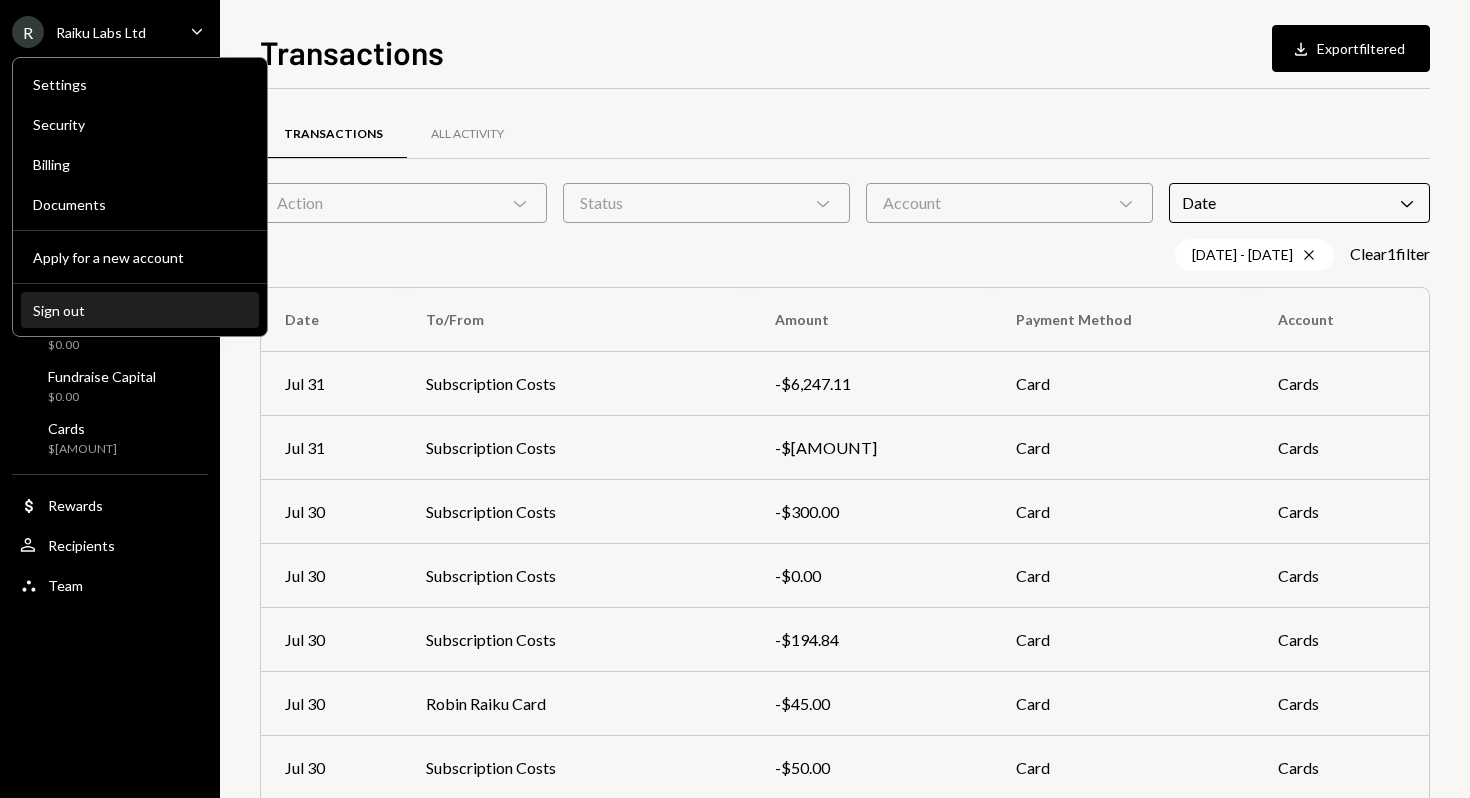 click on "Sign out" at bounding box center (140, 310) 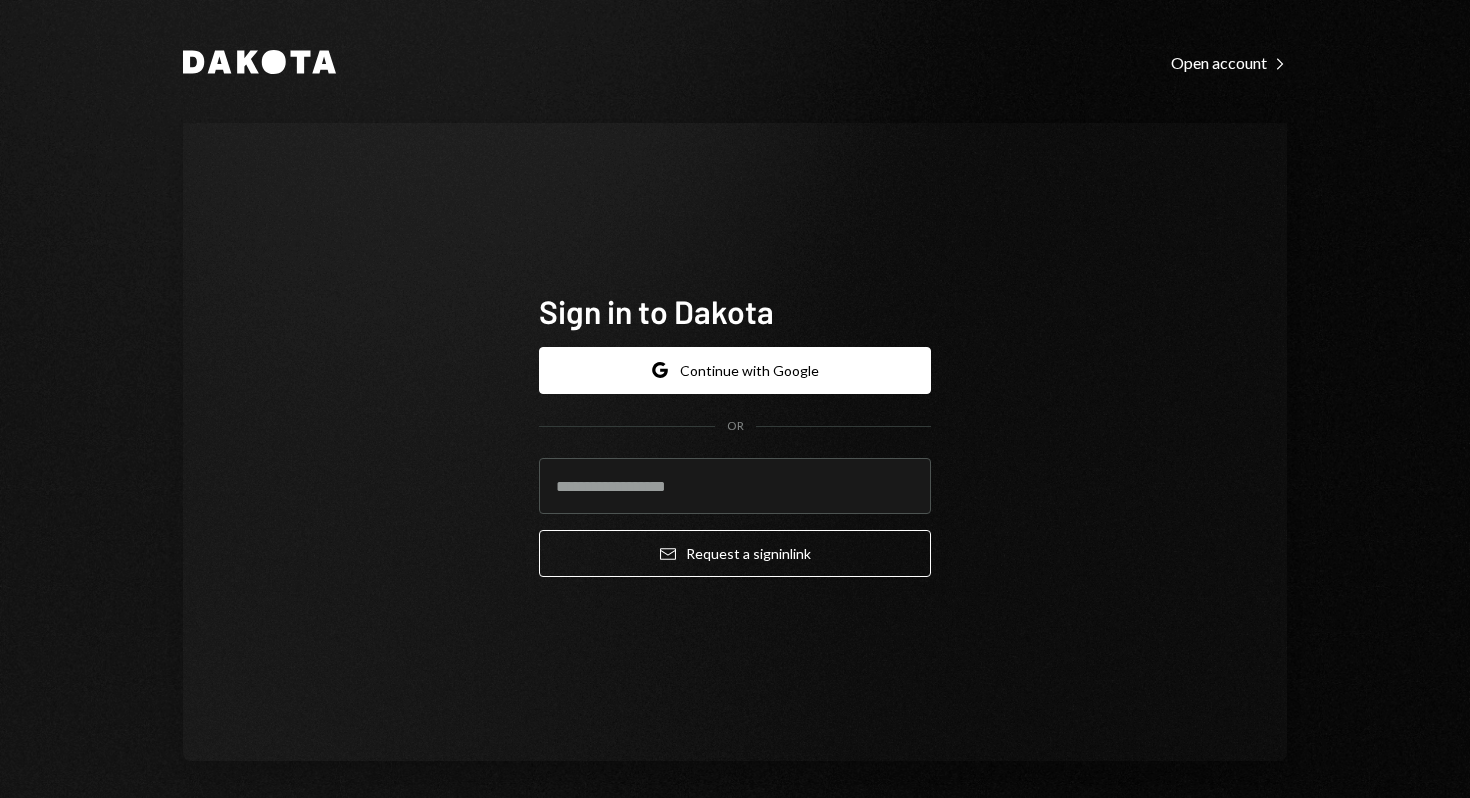 type on "**********" 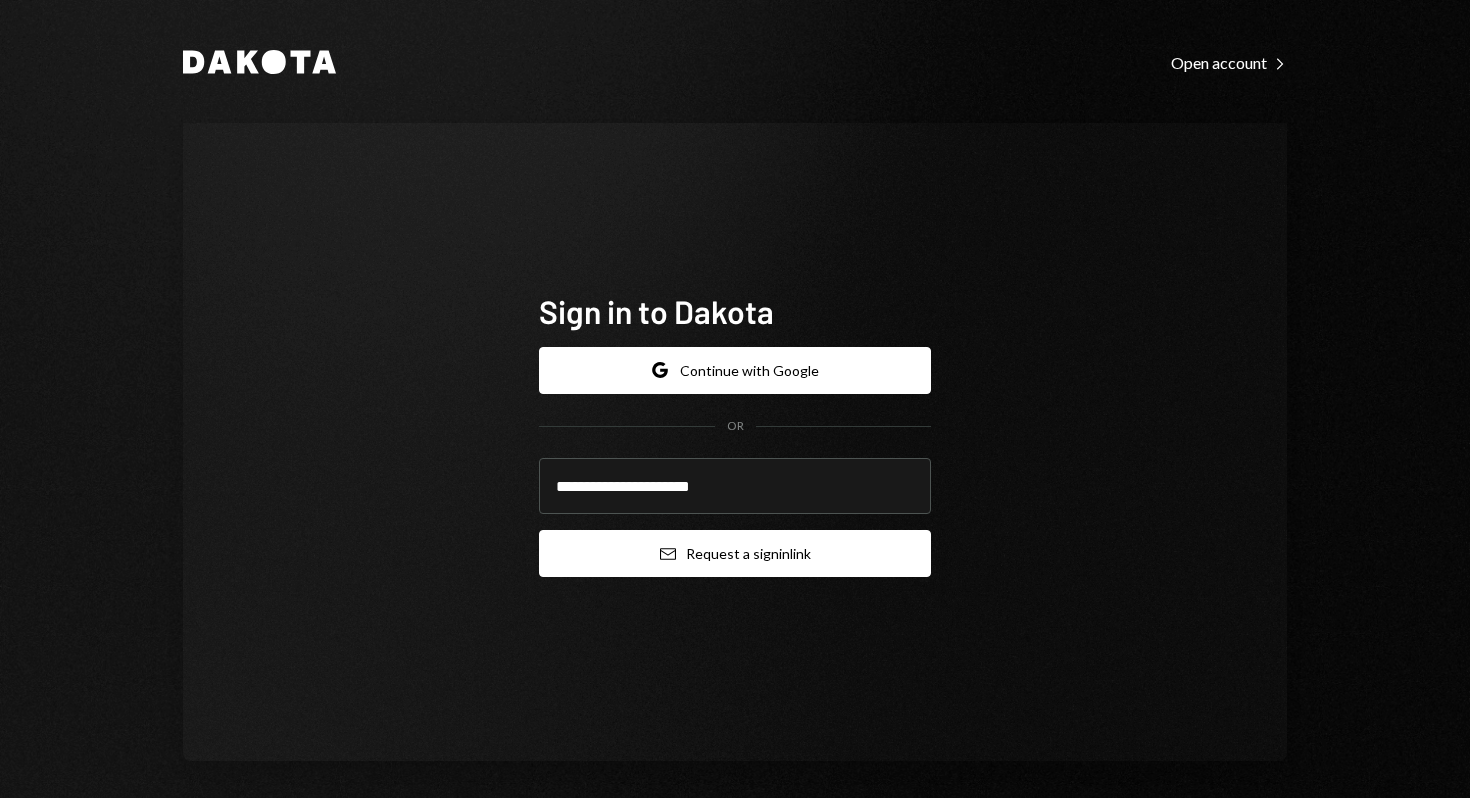 click on "Email Request a sign  in  link" at bounding box center [735, 553] 